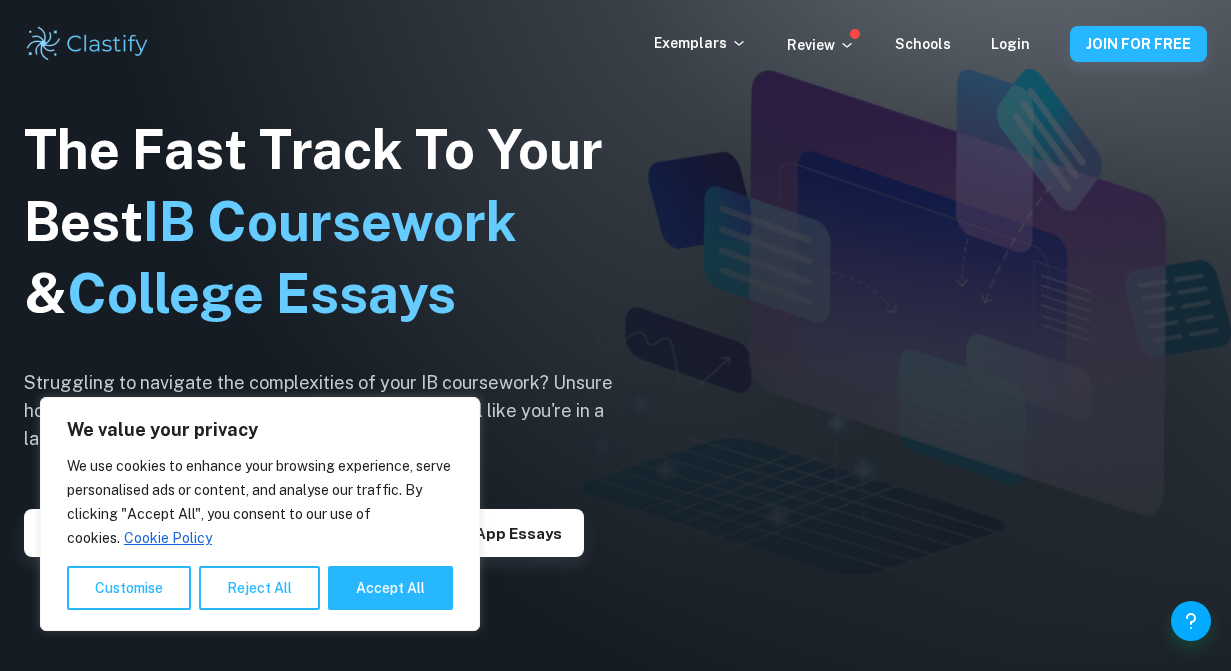 scroll, scrollTop: 0, scrollLeft: 0, axis: both 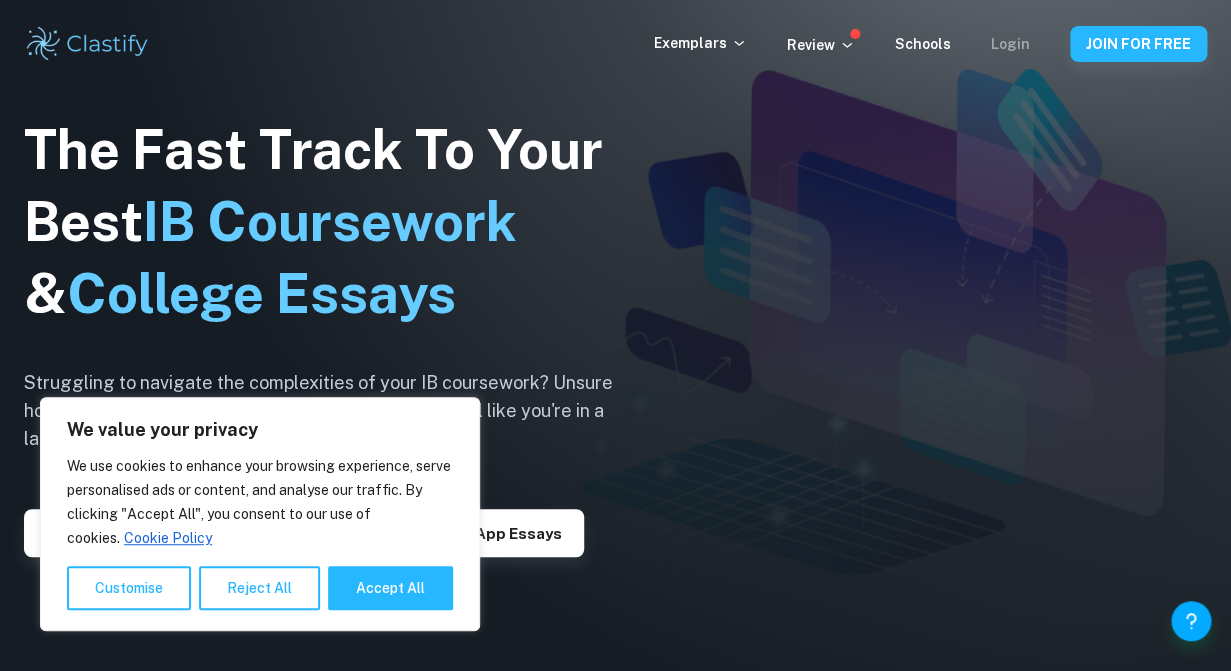 click on "Login" at bounding box center (1010, 44) 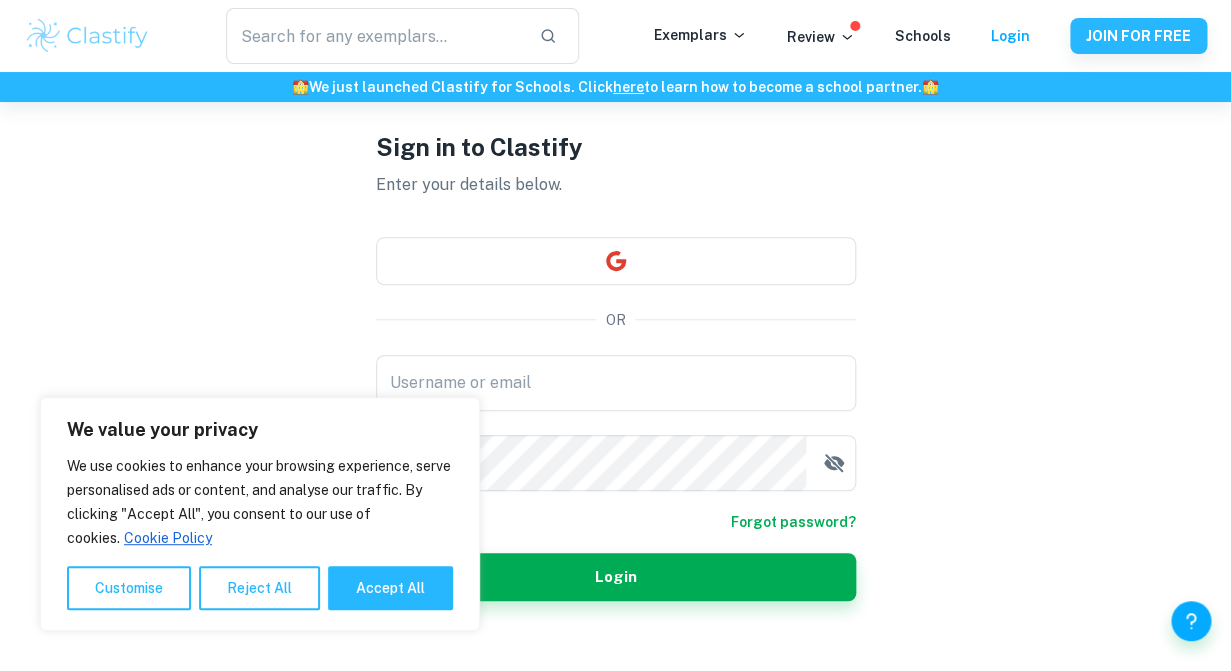 scroll, scrollTop: 81, scrollLeft: 0, axis: vertical 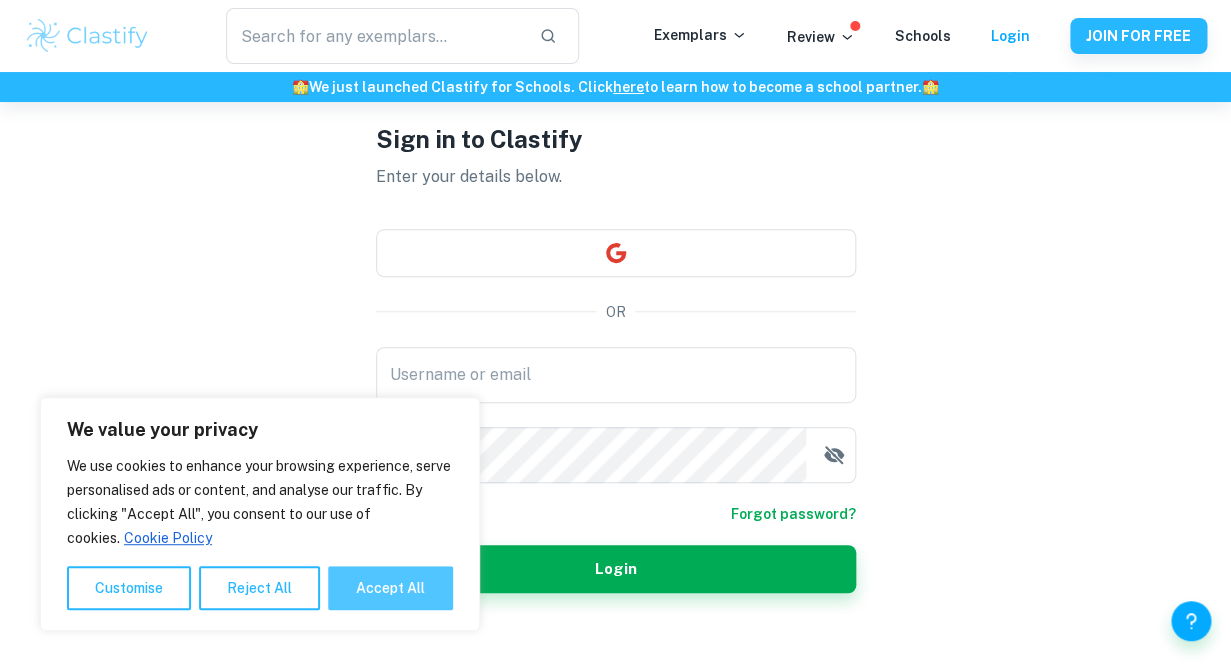 click on "Accept All" at bounding box center [390, 588] 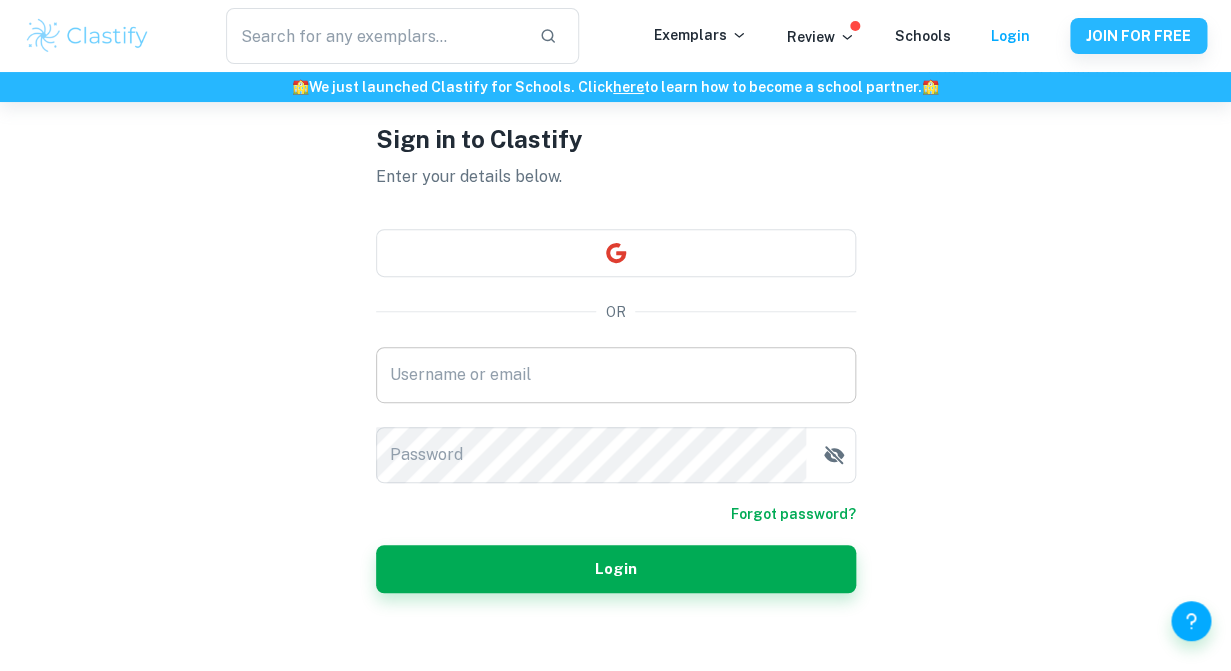 click on "Username or email" at bounding box center (616, 375) 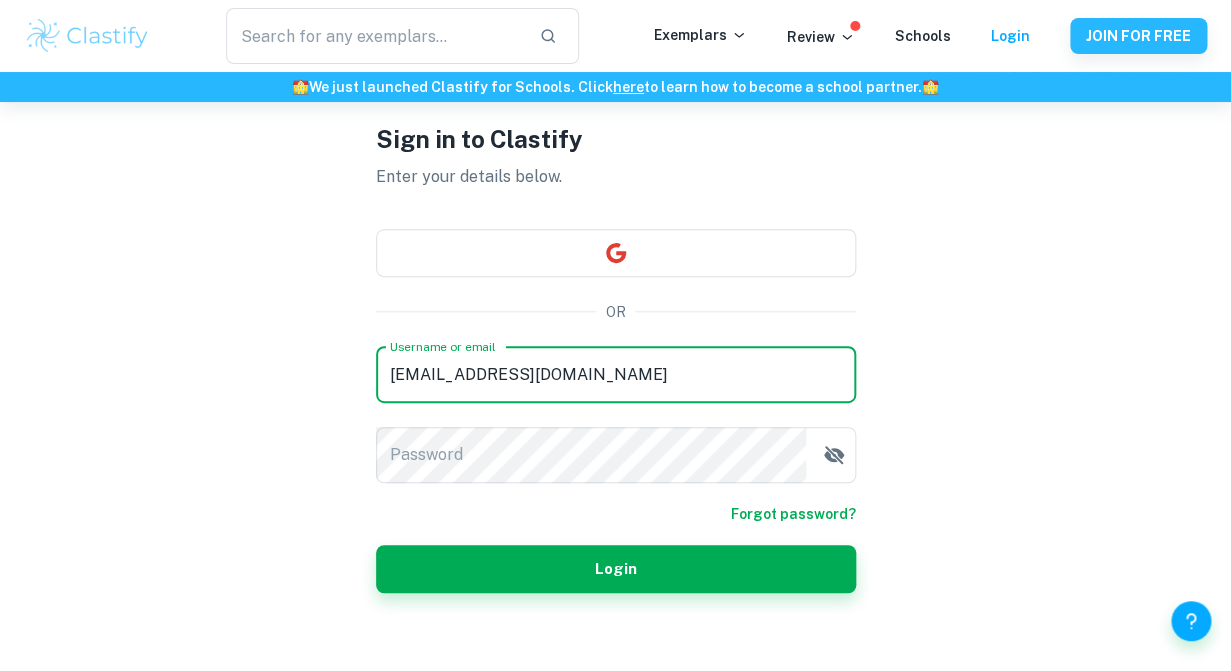 type on "[EMAIL_ADDRESS][DOMAIN_NAME]" 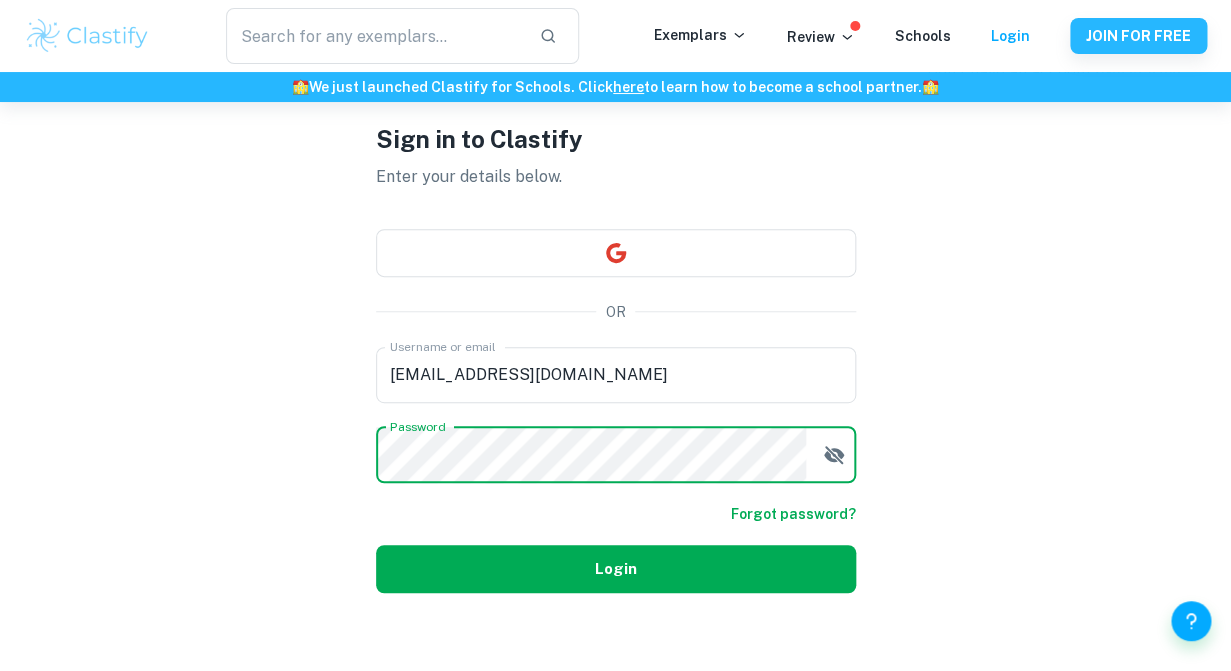 click on "Login" at bounding box center (616, 569) 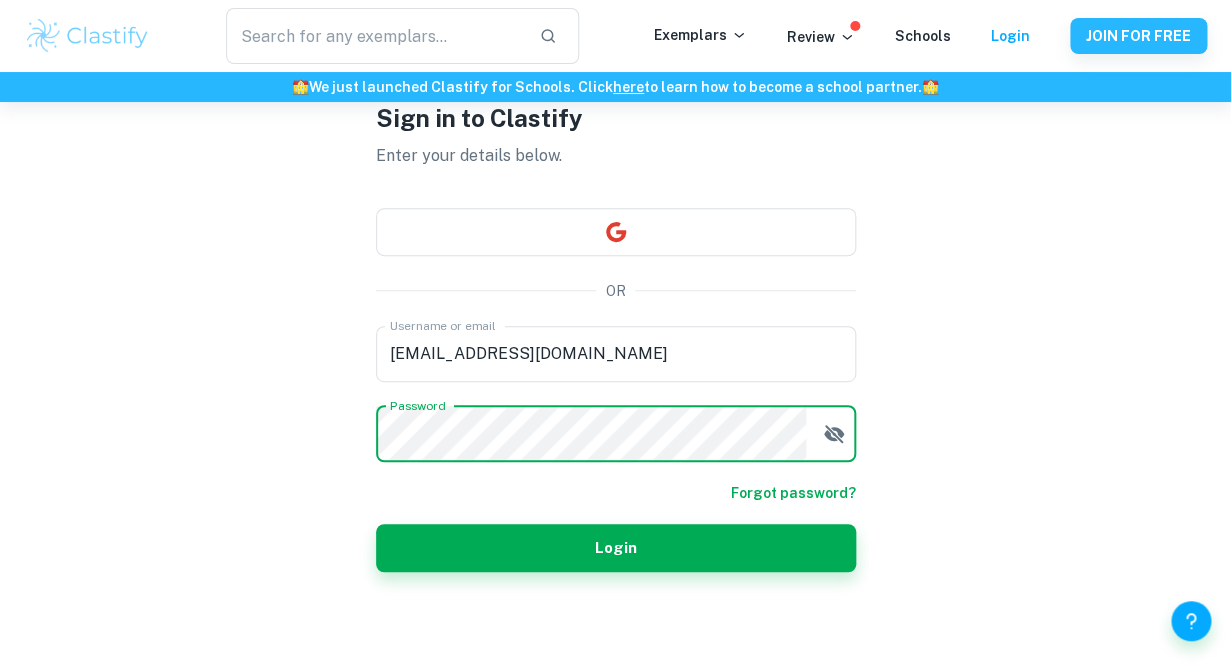 scroll, scrollTop: 102, scrollLeft: 0, axis: vertical 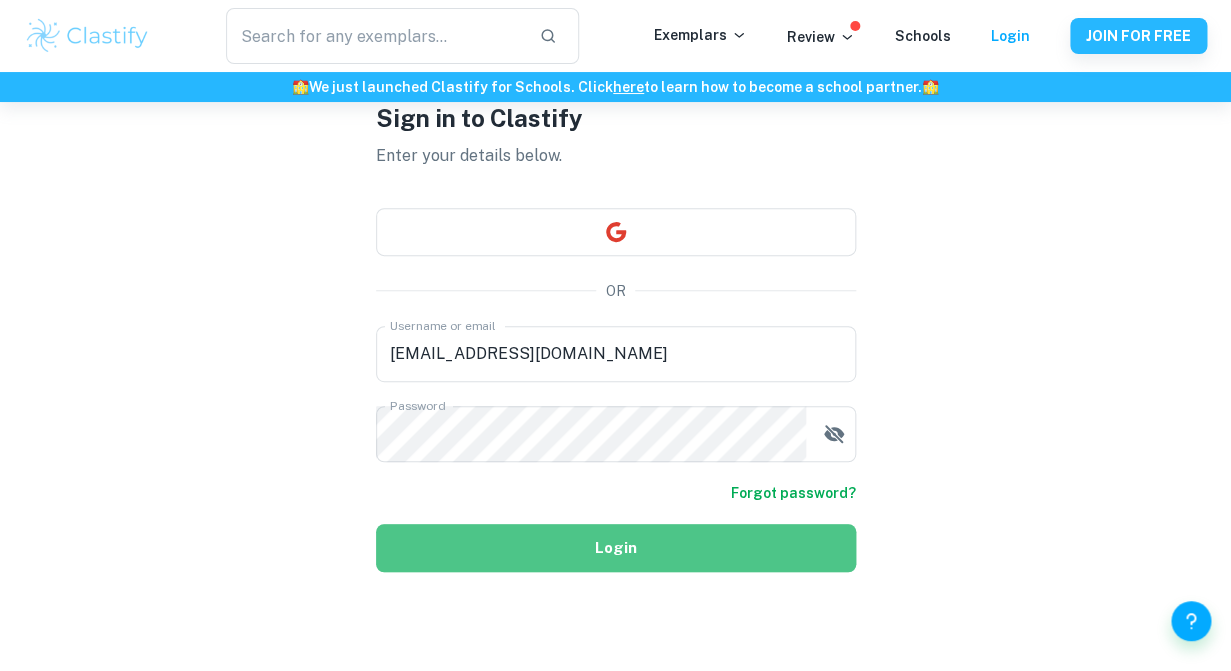 click on "Login" at bounding box center (616, 548) 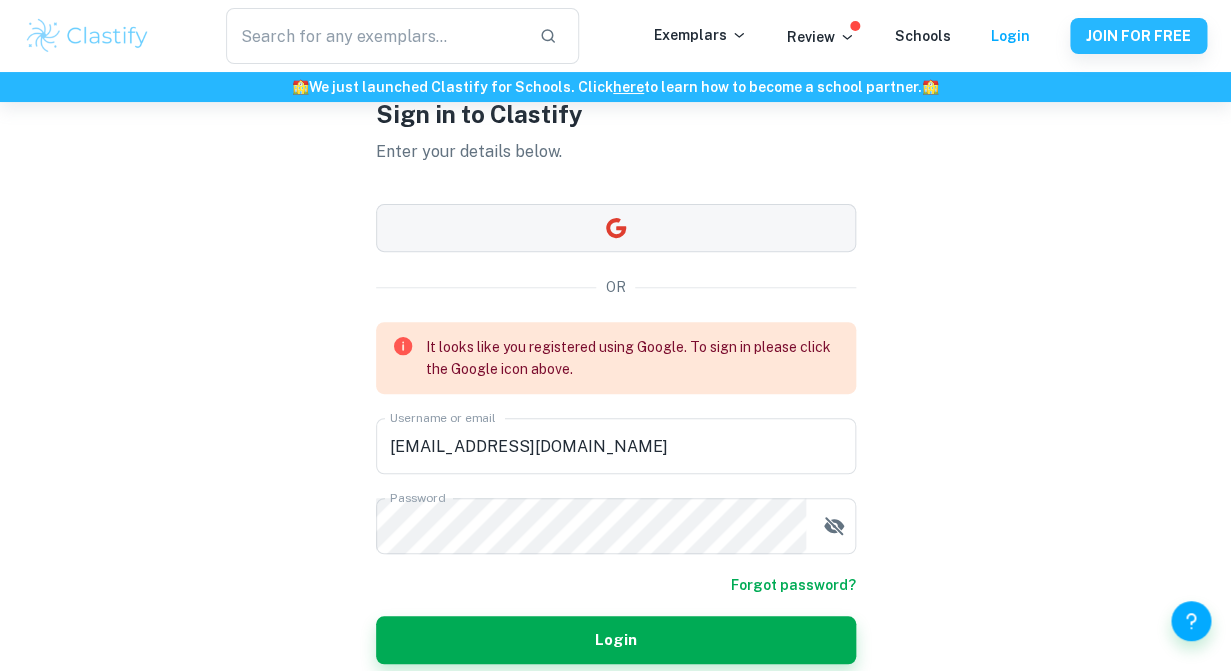 click 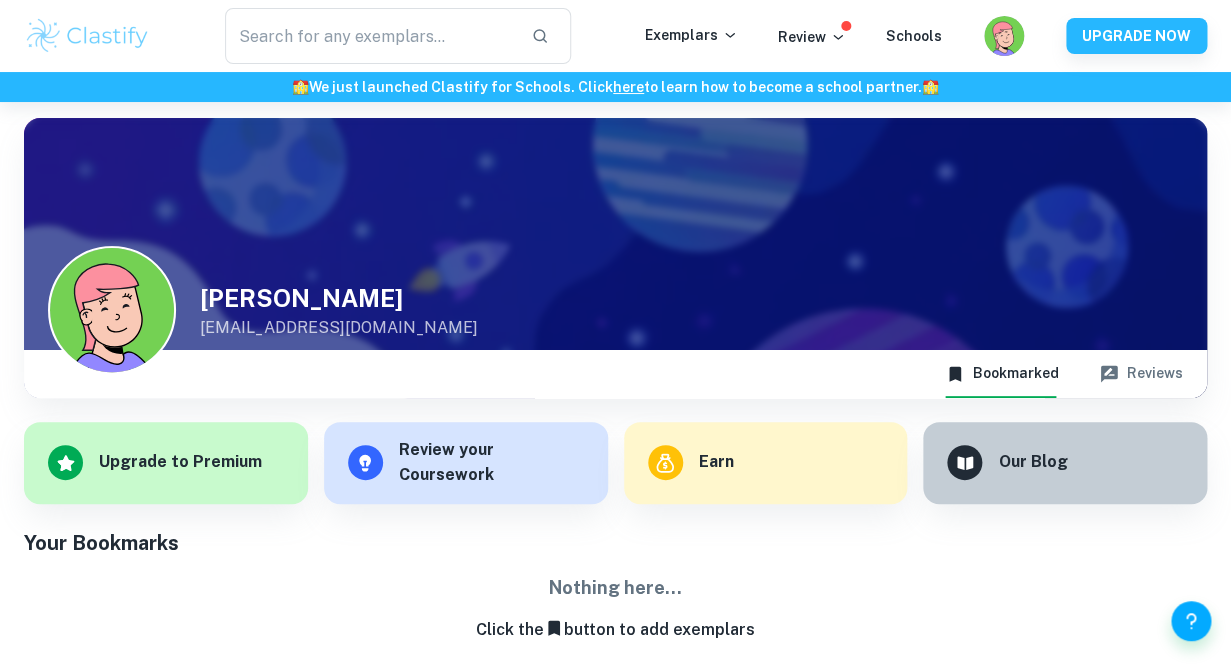 scroll, scrollTop: 102, scrollLeft: 0, axis: vertical 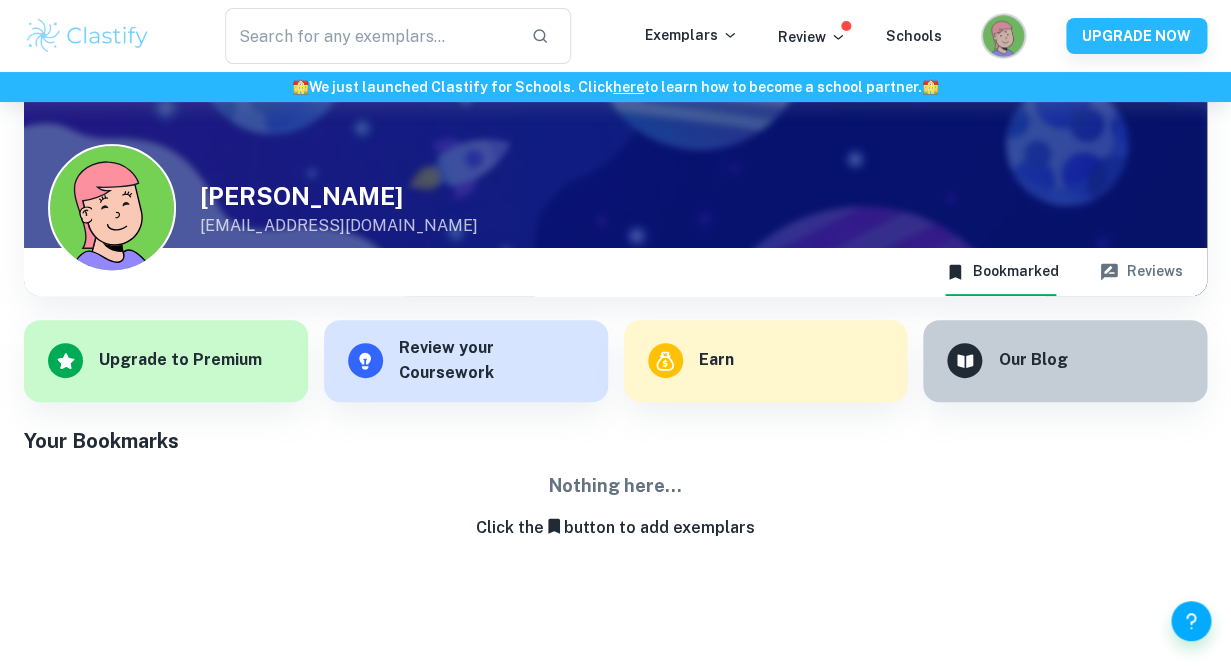 click 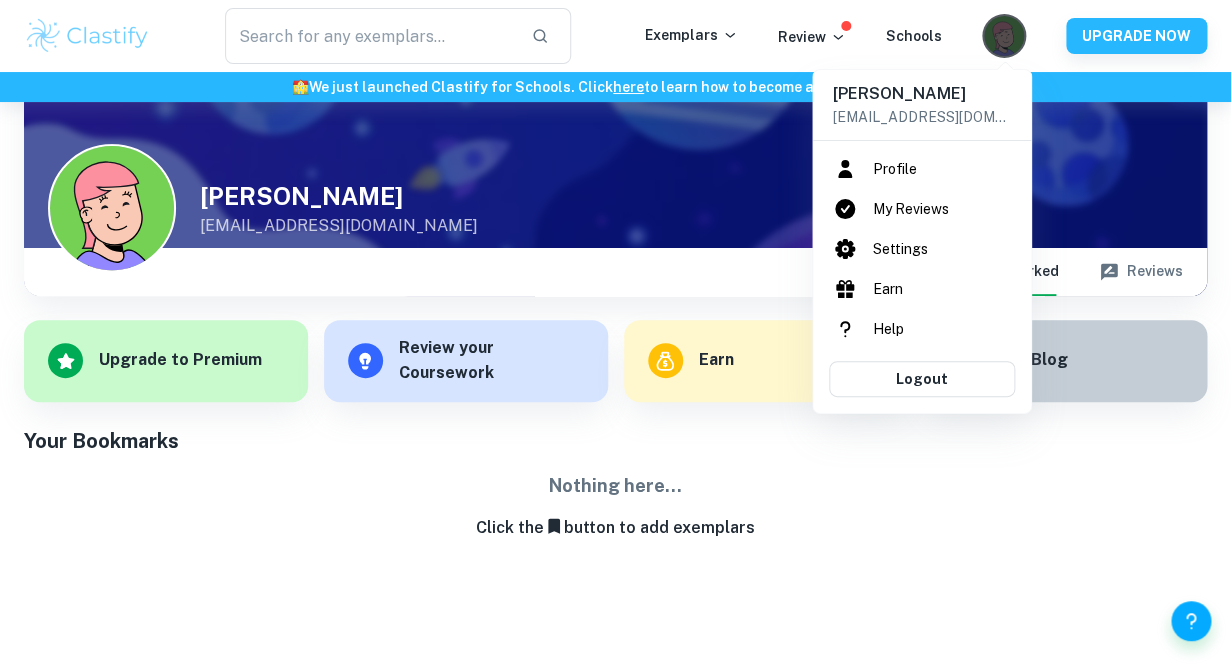 click on "Profile" at bounding box center [922, 169] 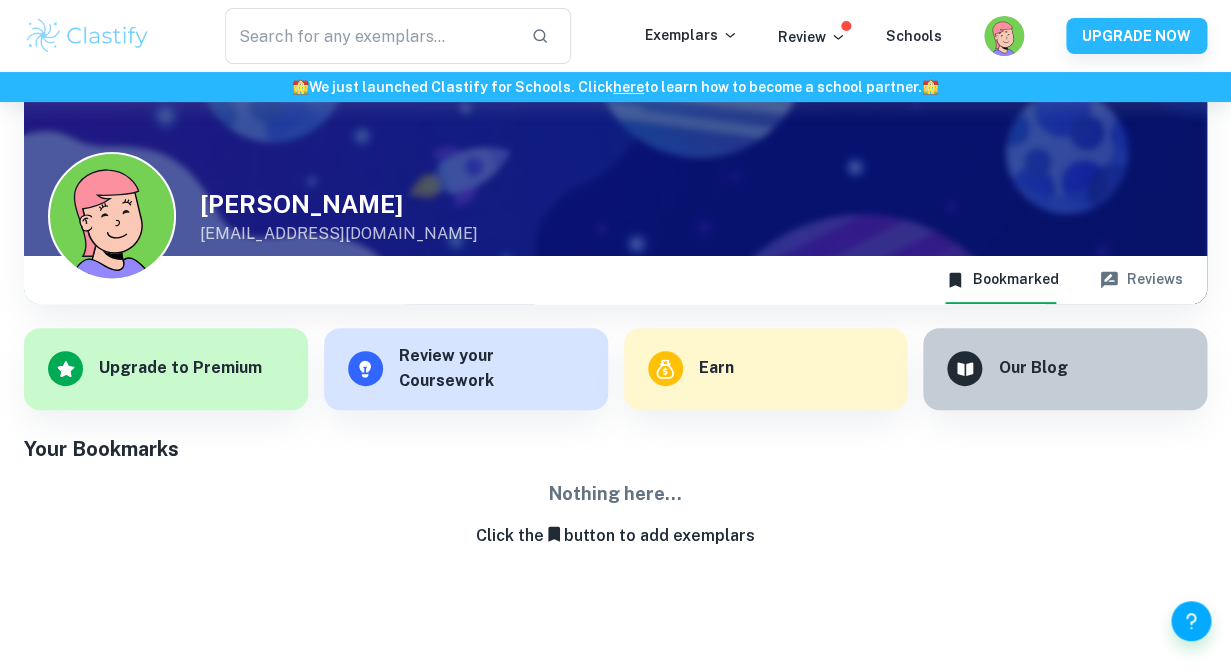 scroll, scrollTop: 102, scrollLeft: 0, axis: vertical 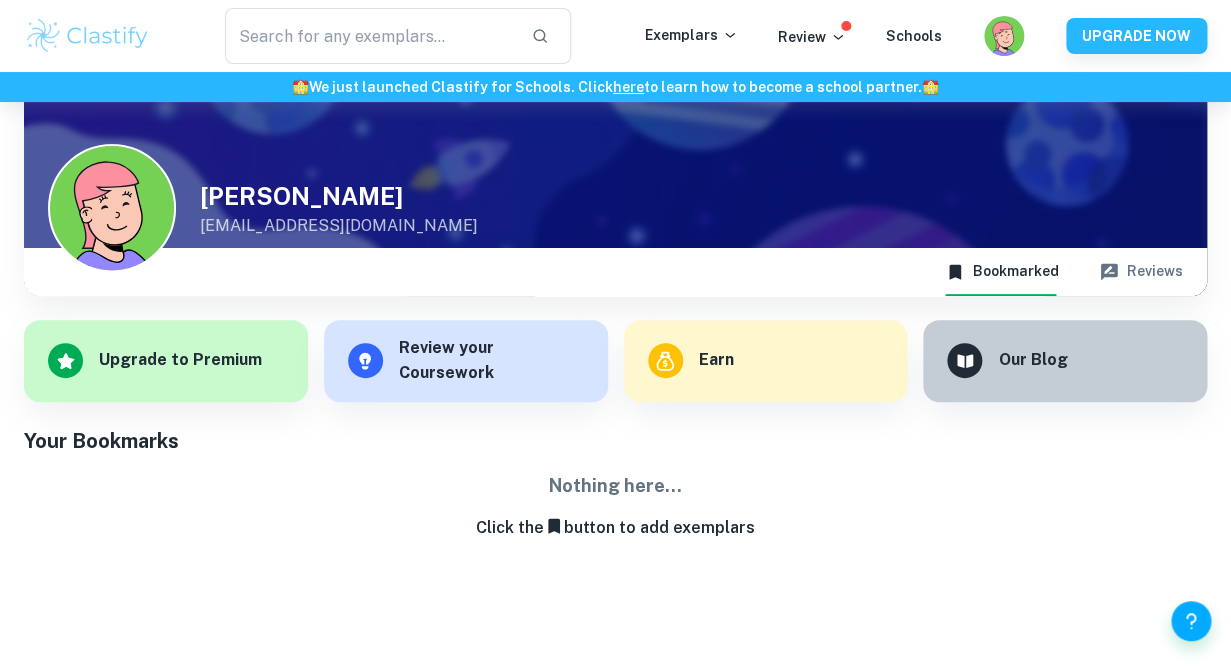click on "Reviews" at bounding box center (1141, 272) 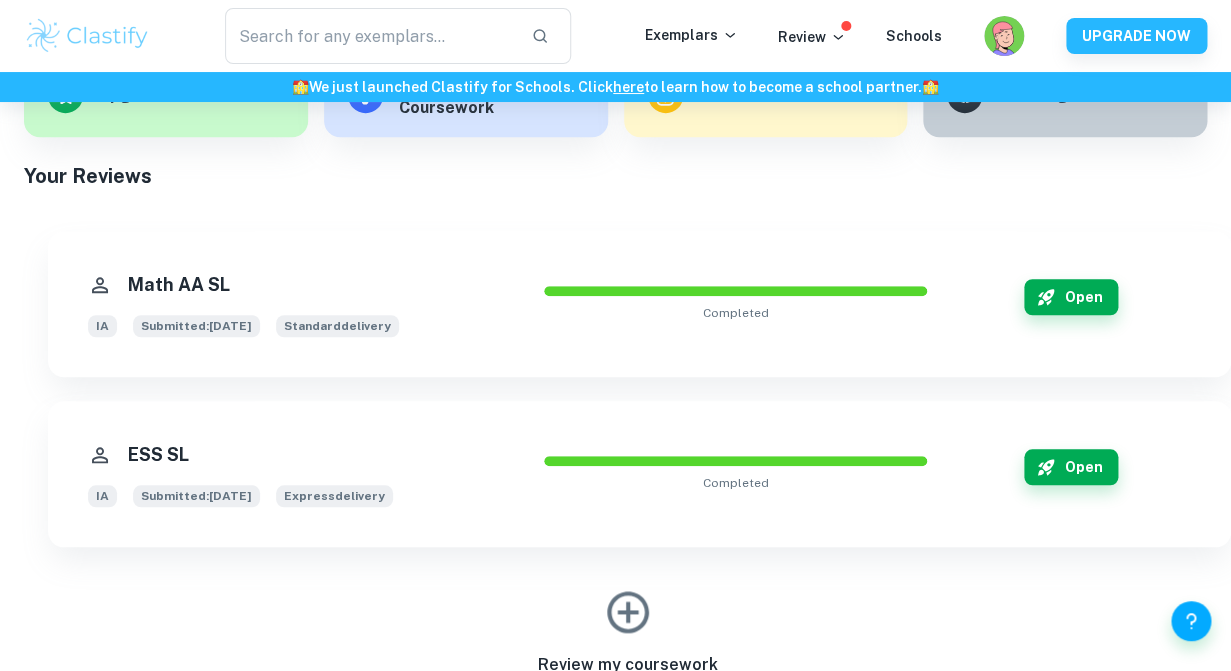 scroll, scrollTop: 382, scrollLeft: 0, axis: vertical 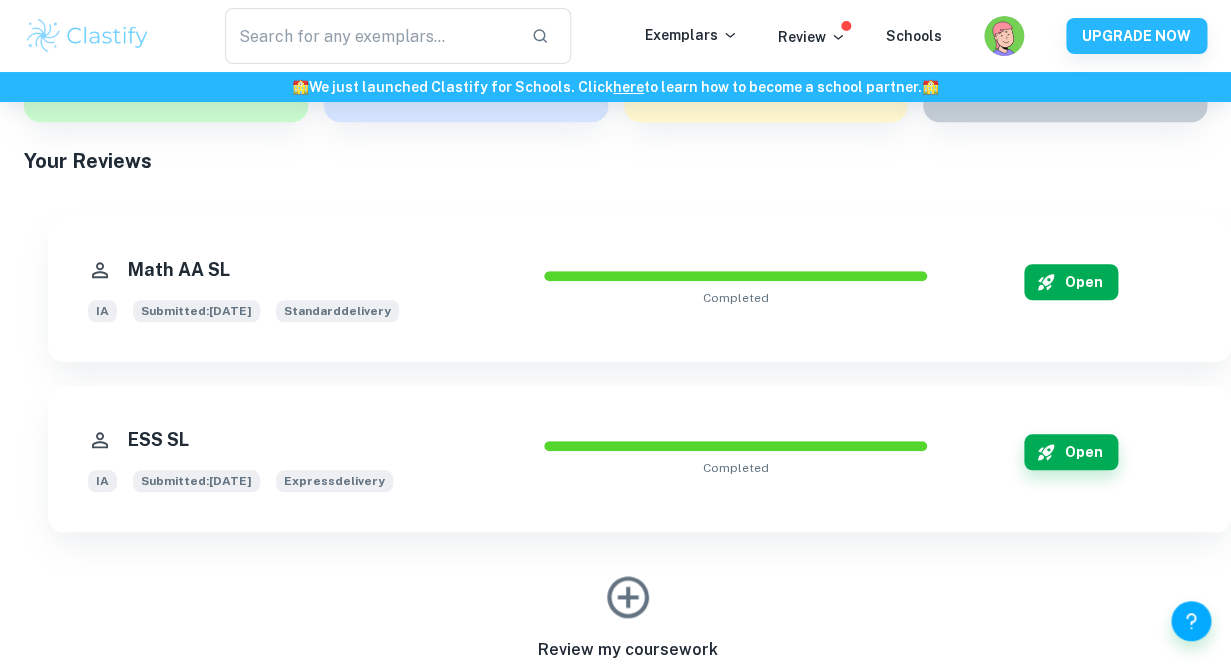 click 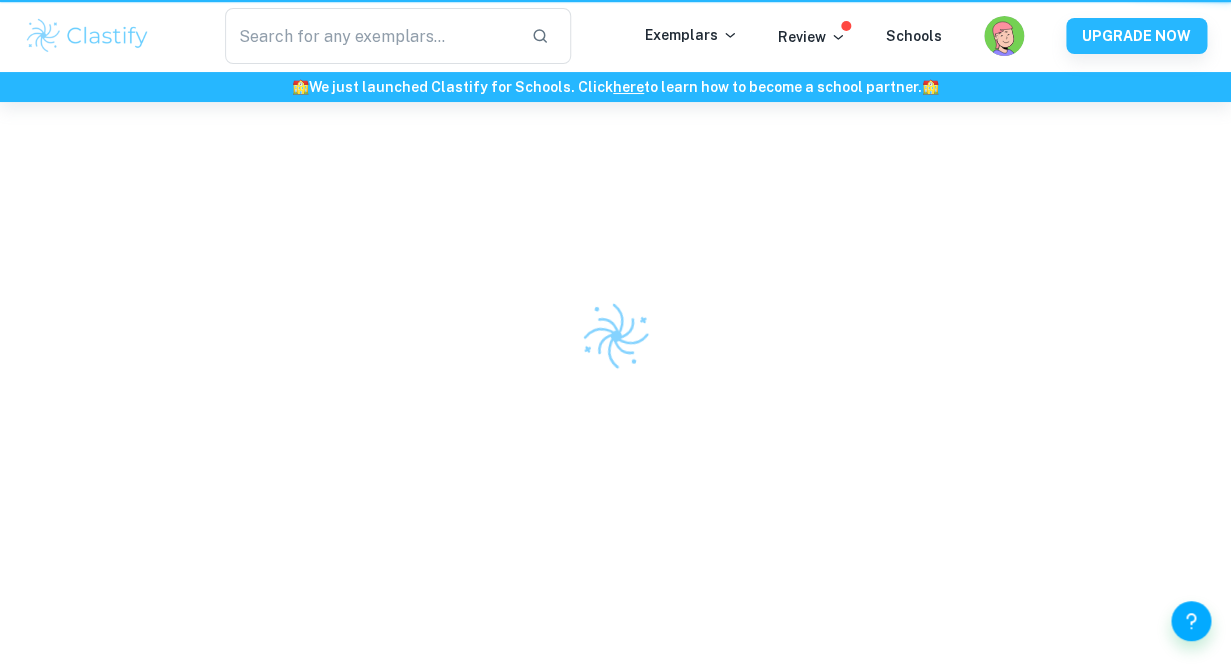 scroll, scrollTop: 0, scrollLeft: 0, axis: both 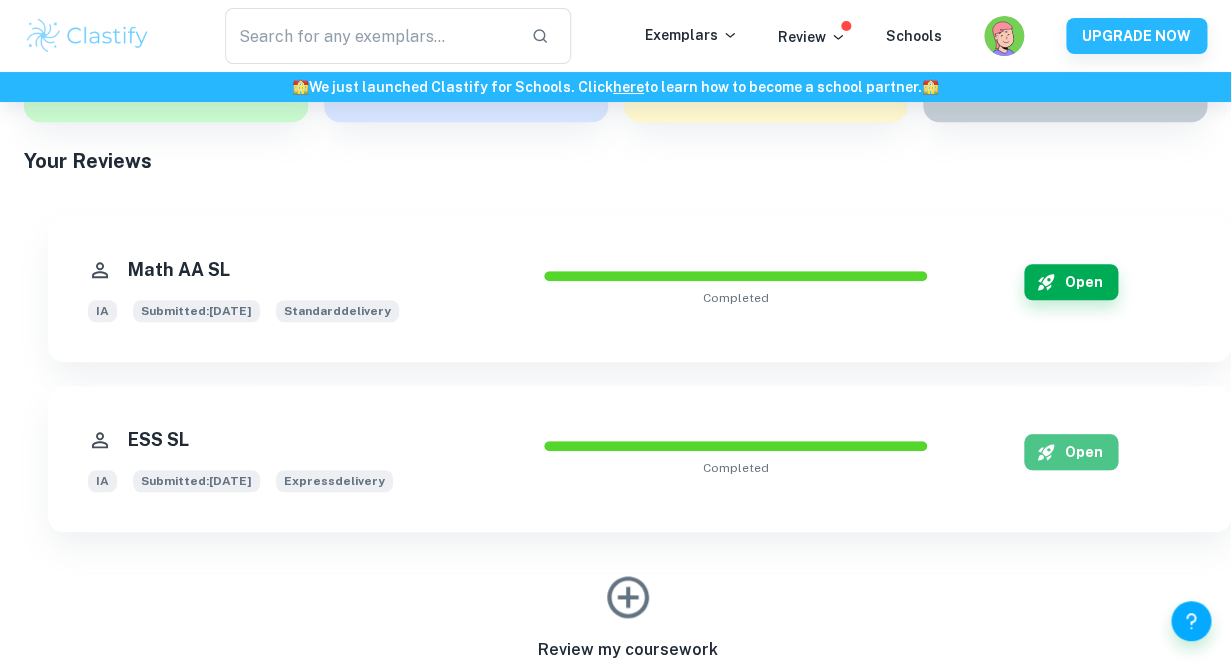 click on "Open" at bounding box center [1071, 452] 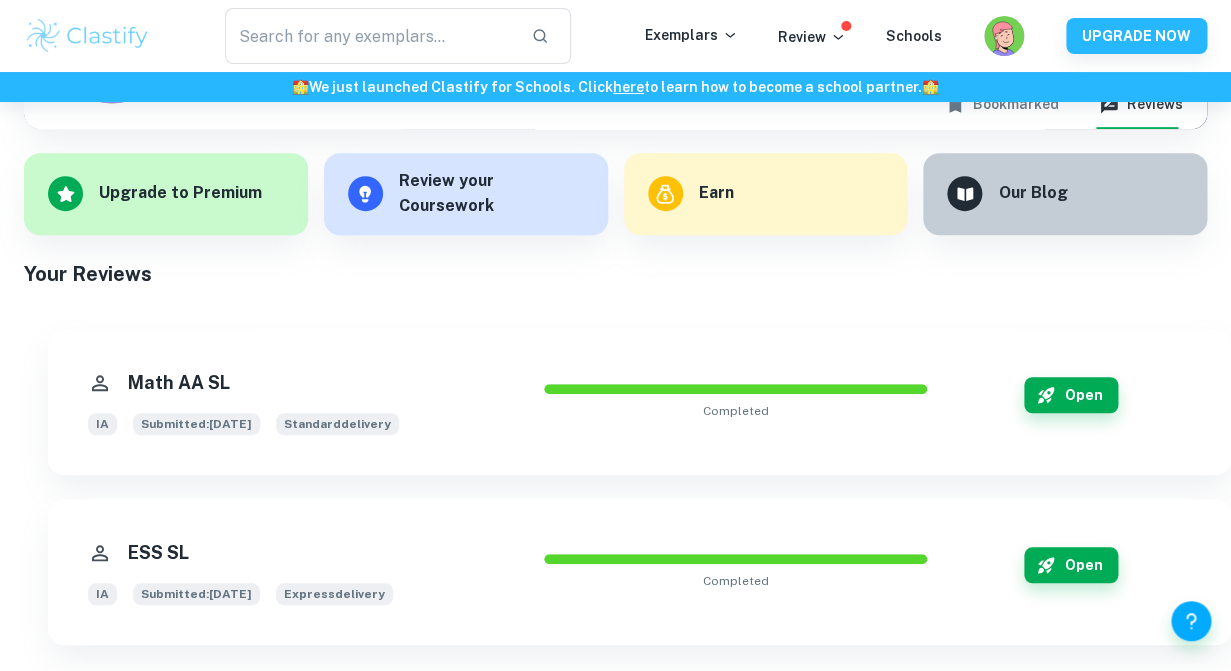 scroll, scrollTop: 273, scrollLeft: 0, axis: vertical 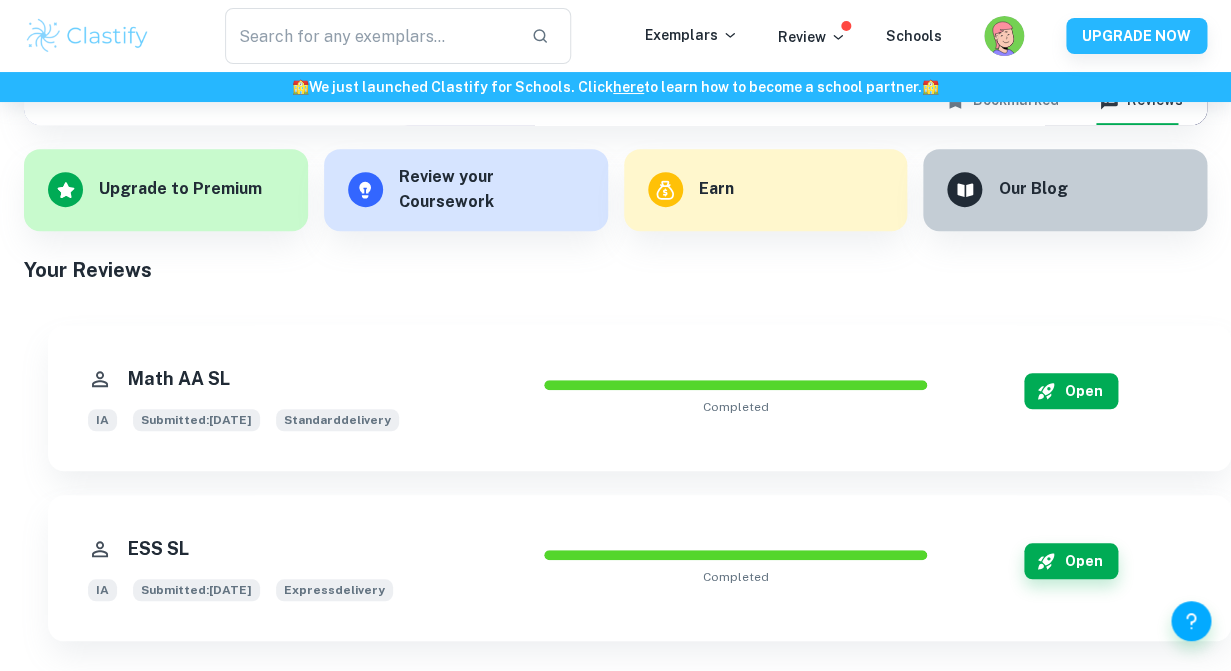 click 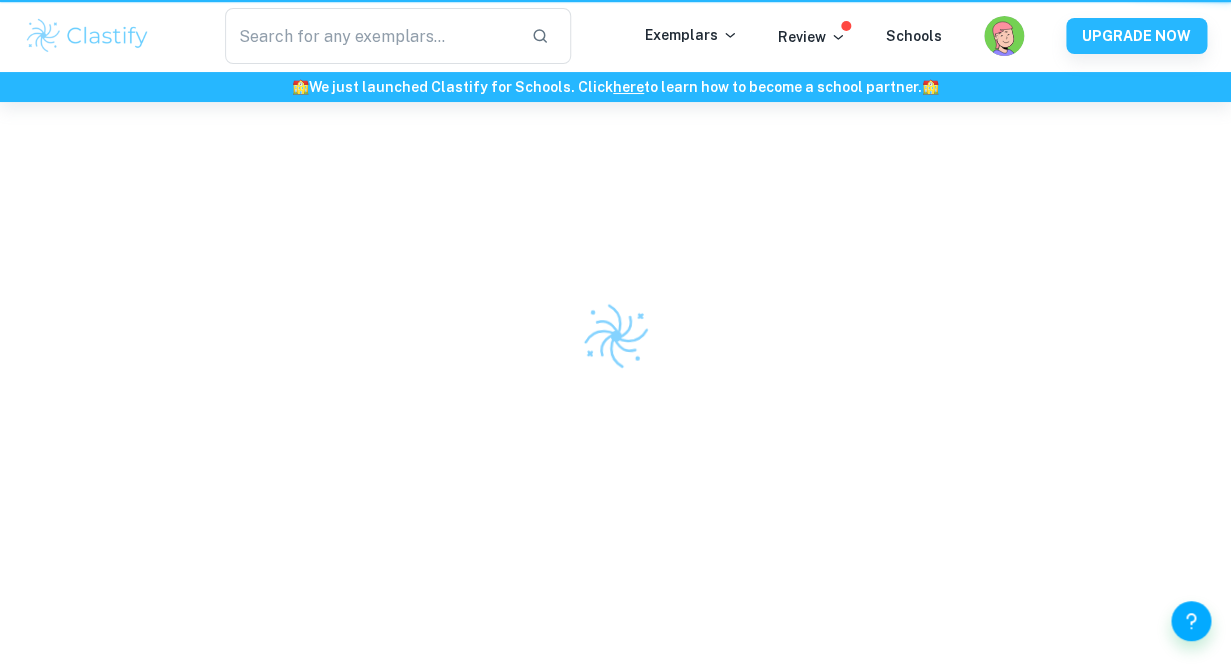 scroll, scrollTop: 0, scrollLeft: 0, axis: both 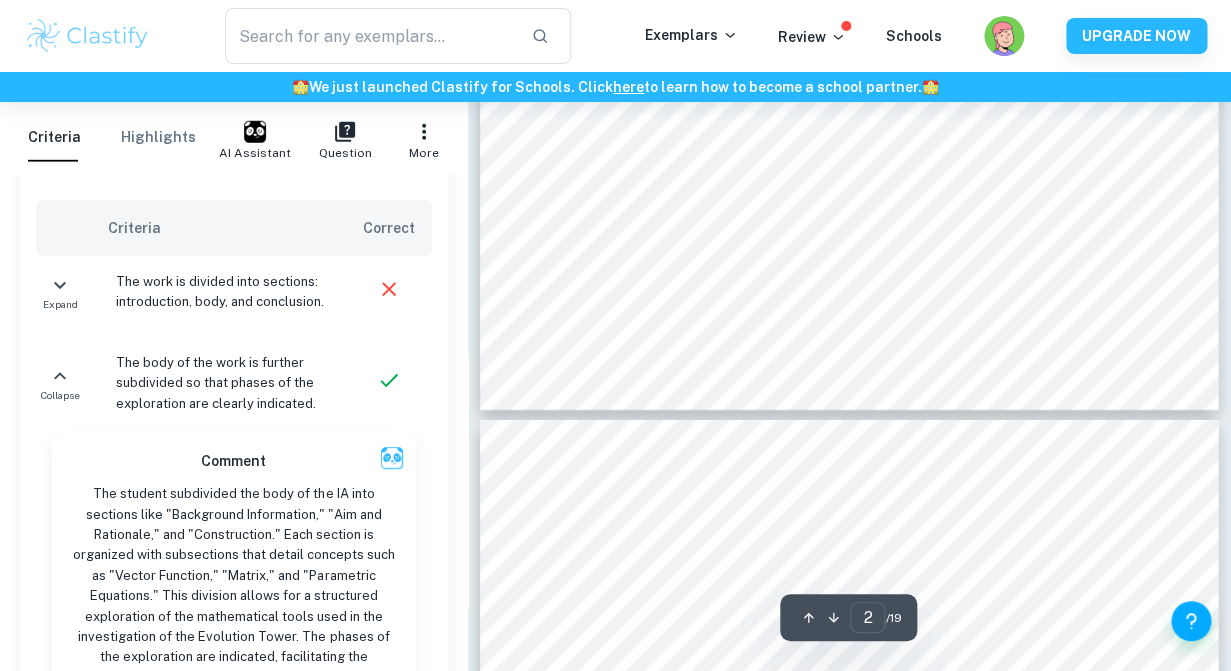 type on "3" 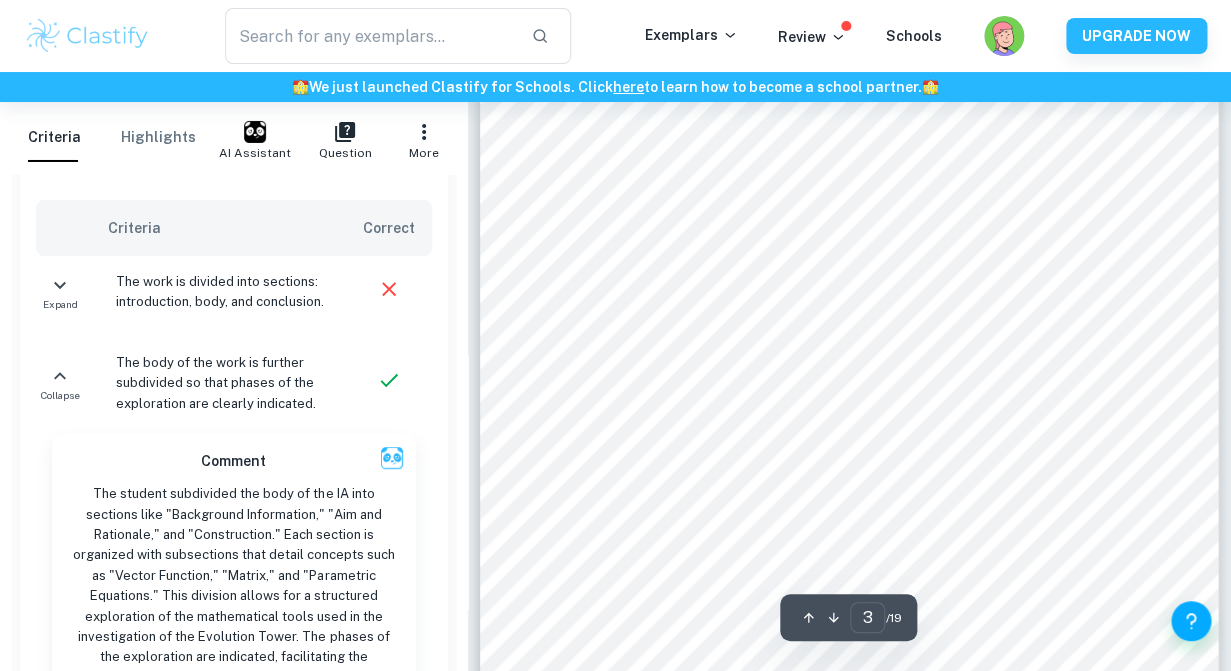 scroll, scrollTop: 2224, scrollLeft: 0, axis: vertical 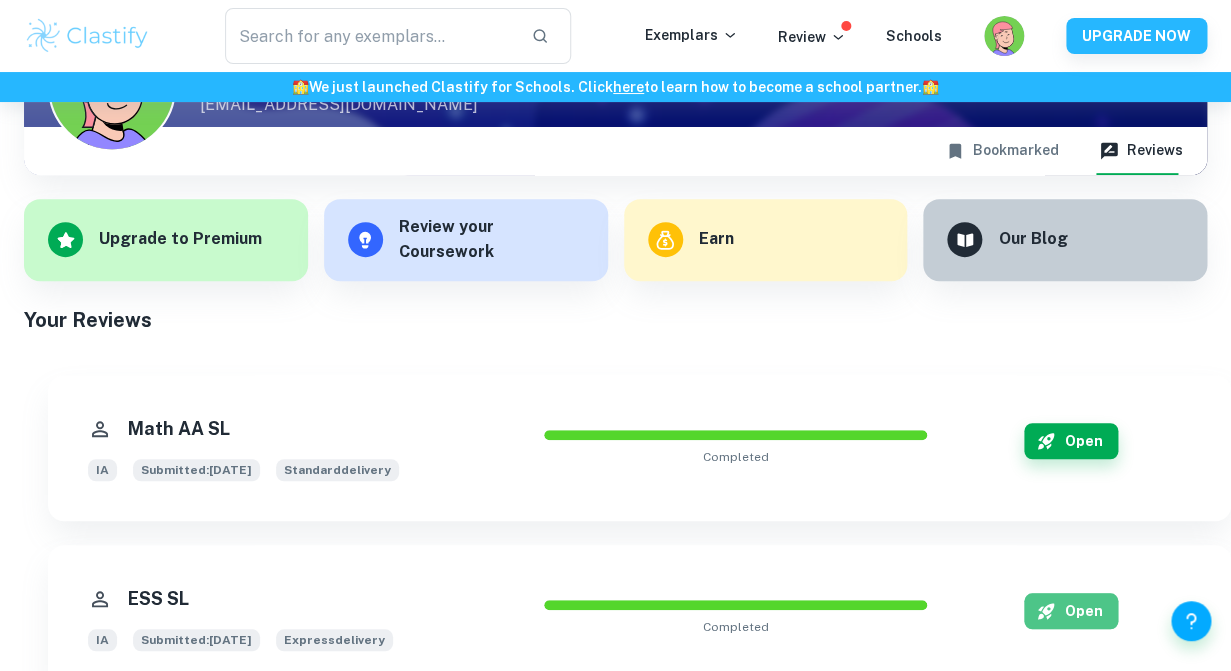 click on "Open" at bounding box center [1071, 611] 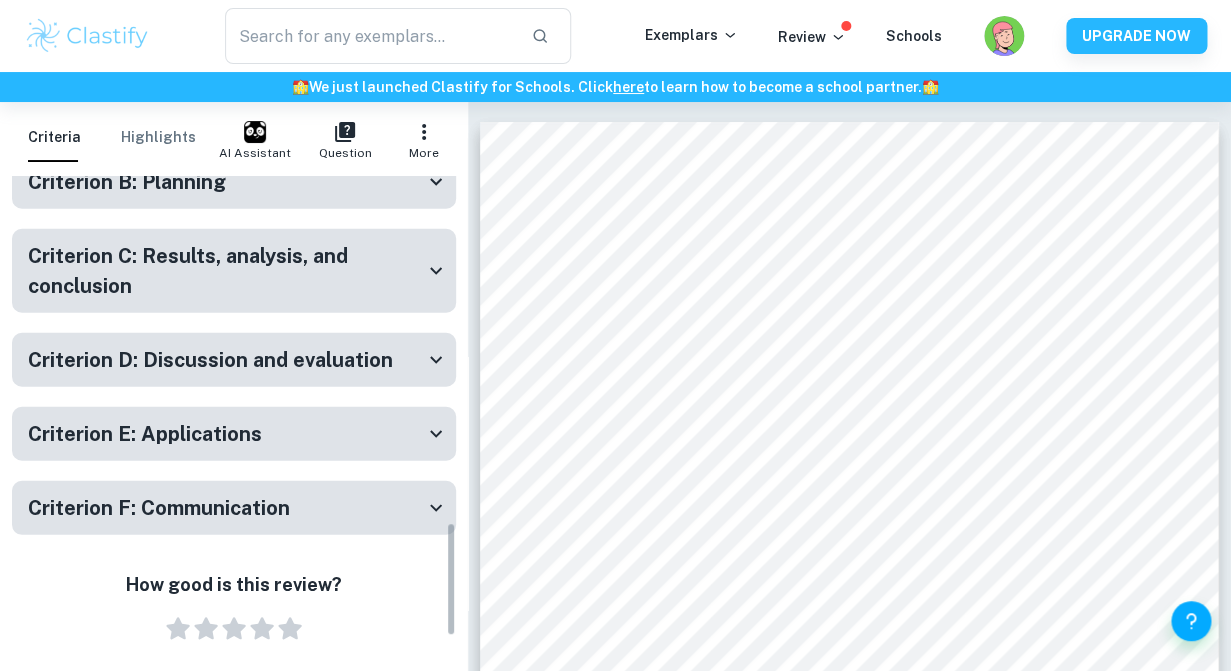 scroll, scrollTop: 1690, scrollLeft: 0, axis: vertical 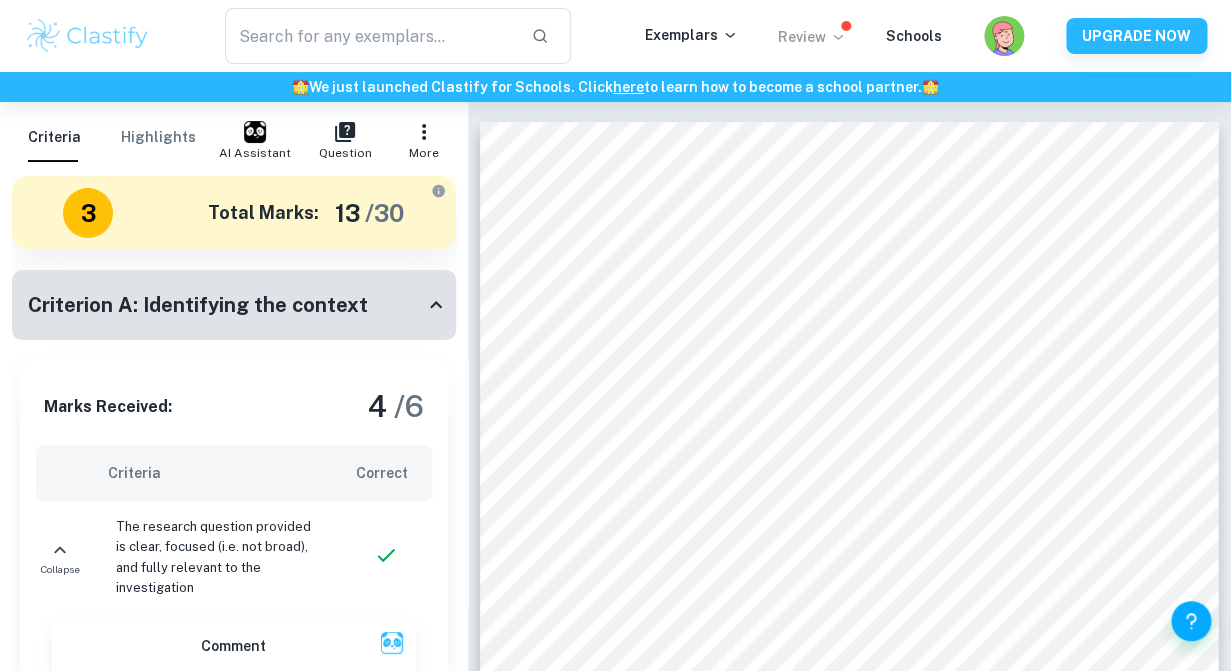 click 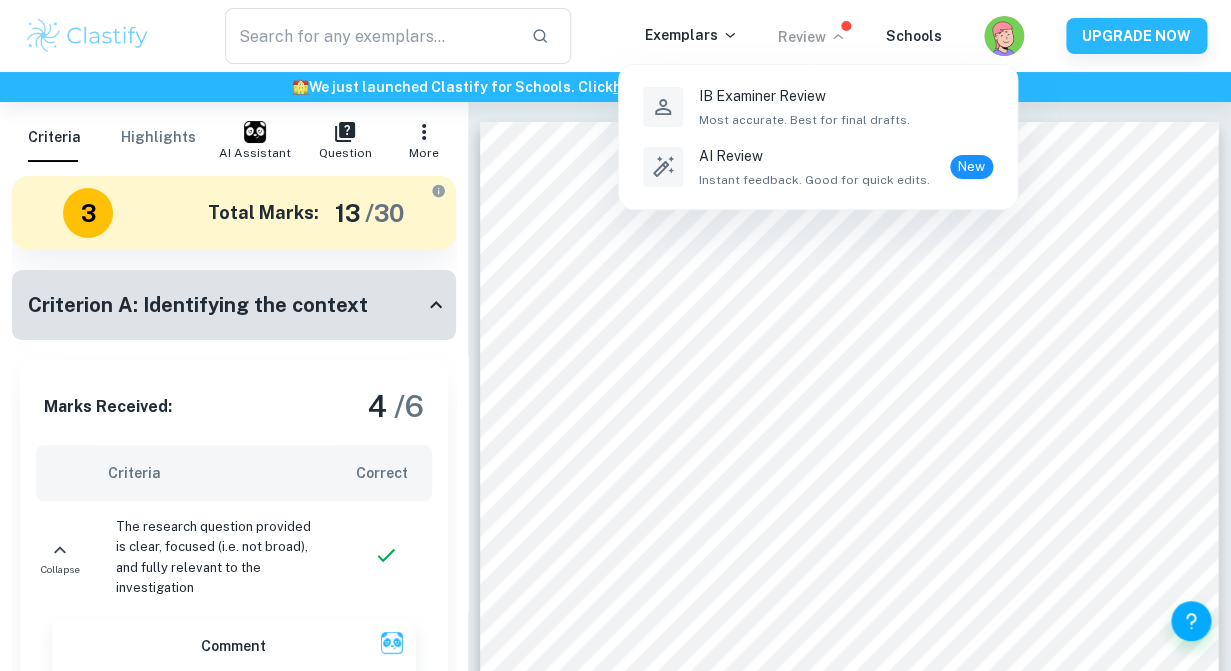 click at bounding box center [615, 335] 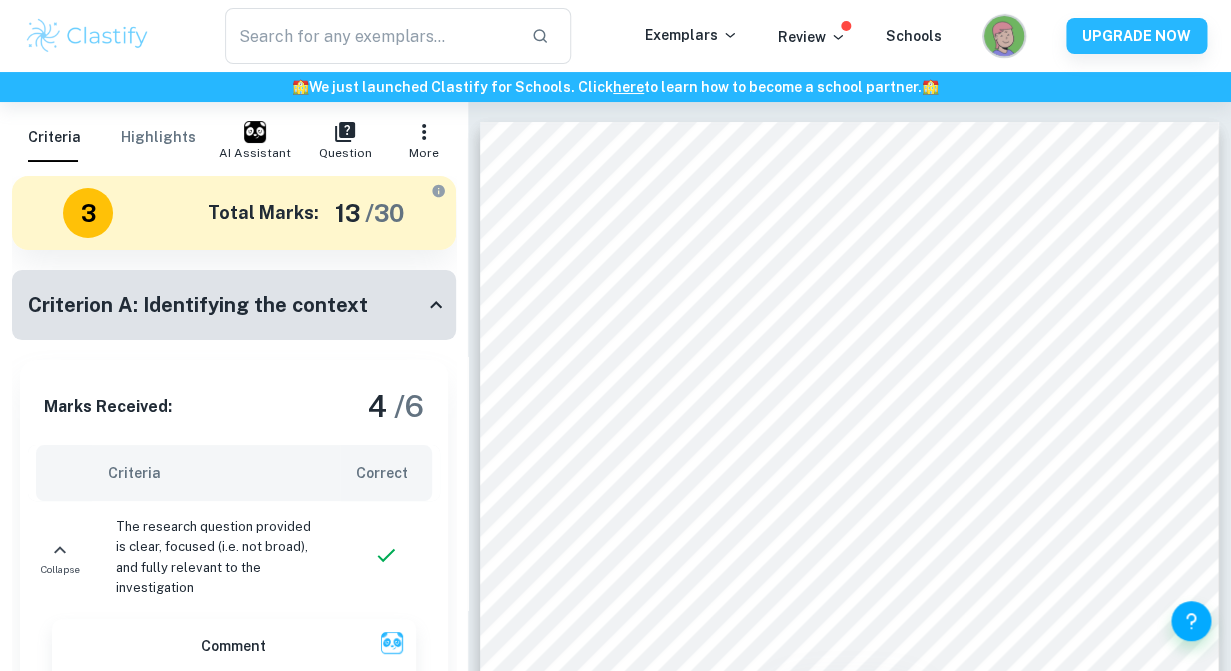click at bounding box center [1004, 38] 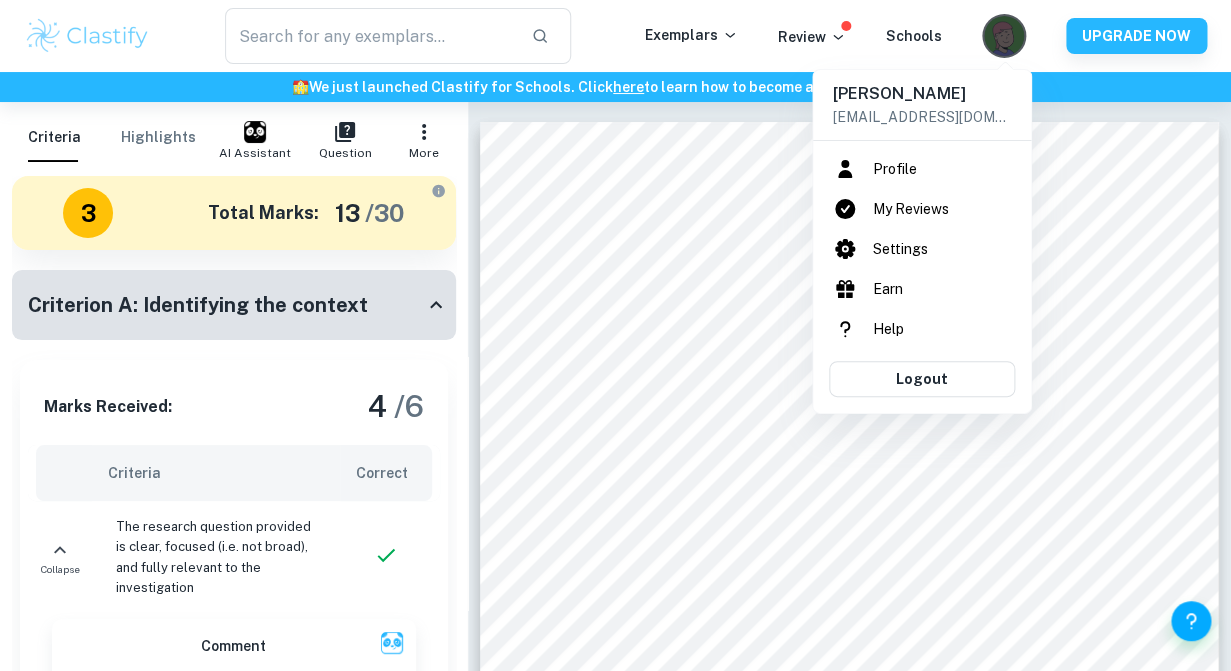 click at bounding box center (615, 335) 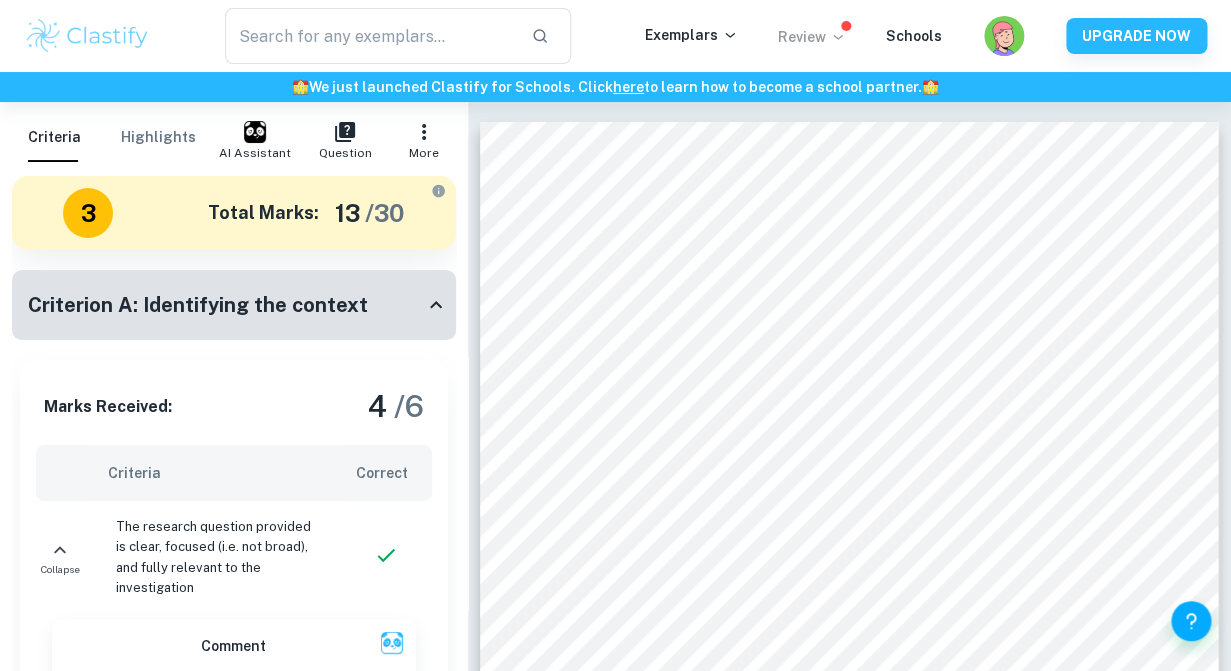 click on "Review" at bounding box center [812, 37] 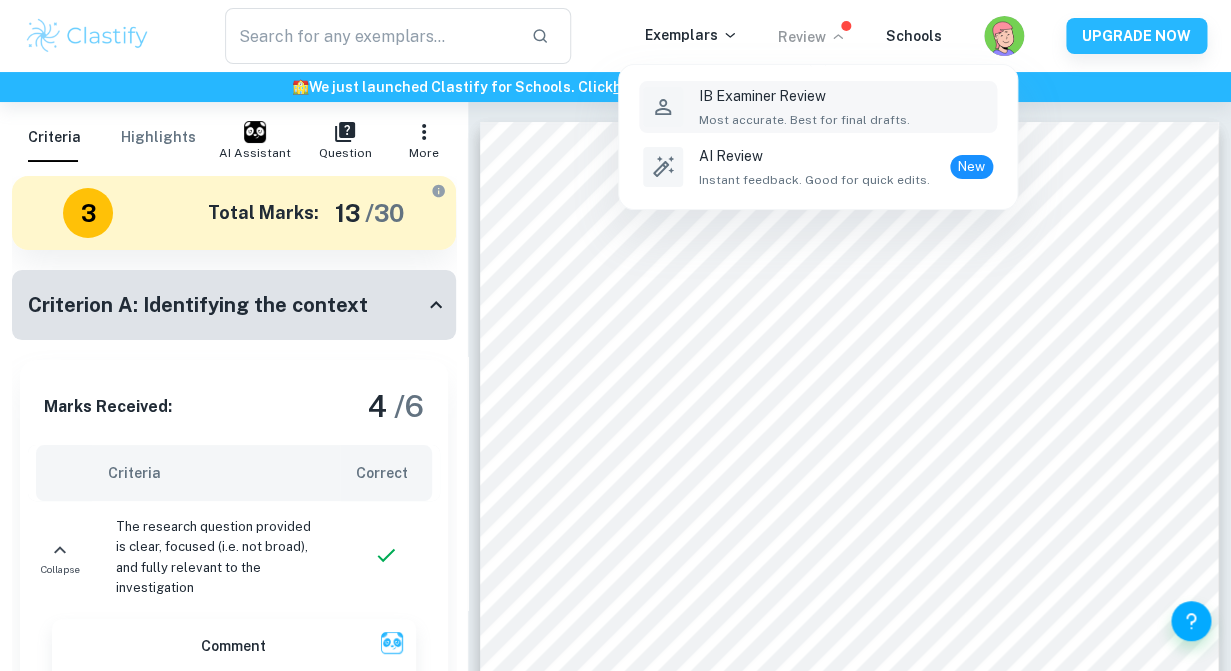 click on "Most accurate. Best for final drafts." at bounding box center (804, 120) 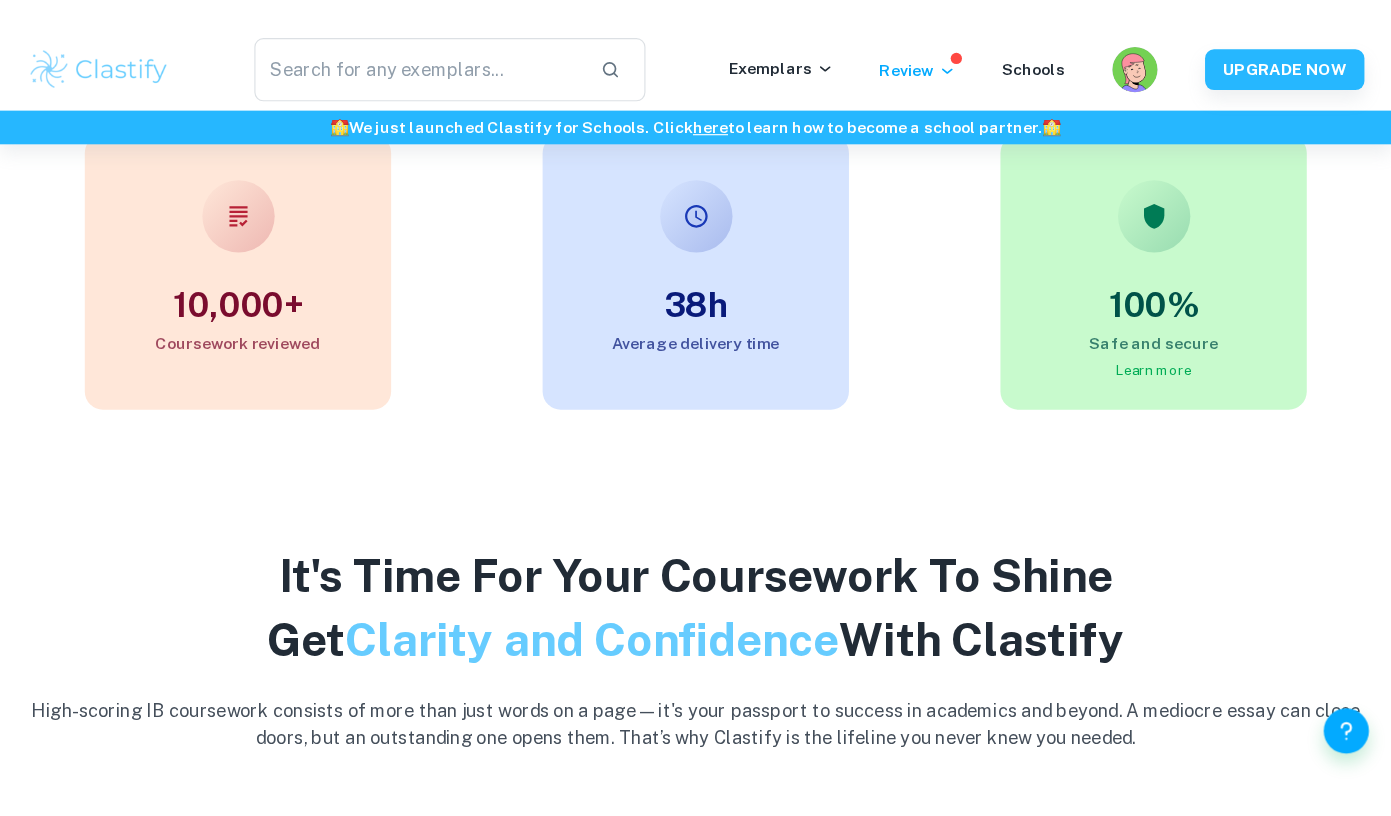 scroll, scrollTop: 660, scrollLeft: 0, axis: vertical 